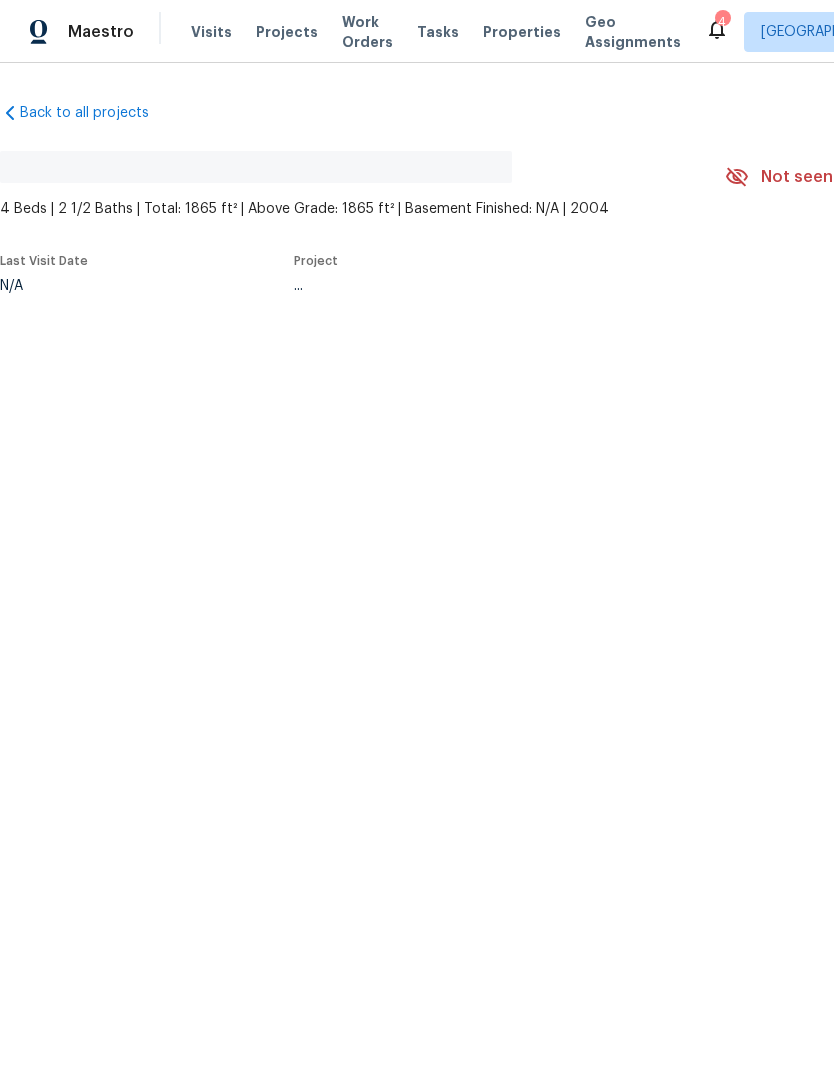 scroll, scrollTop: 0, scrollLeft: 0, axis: both 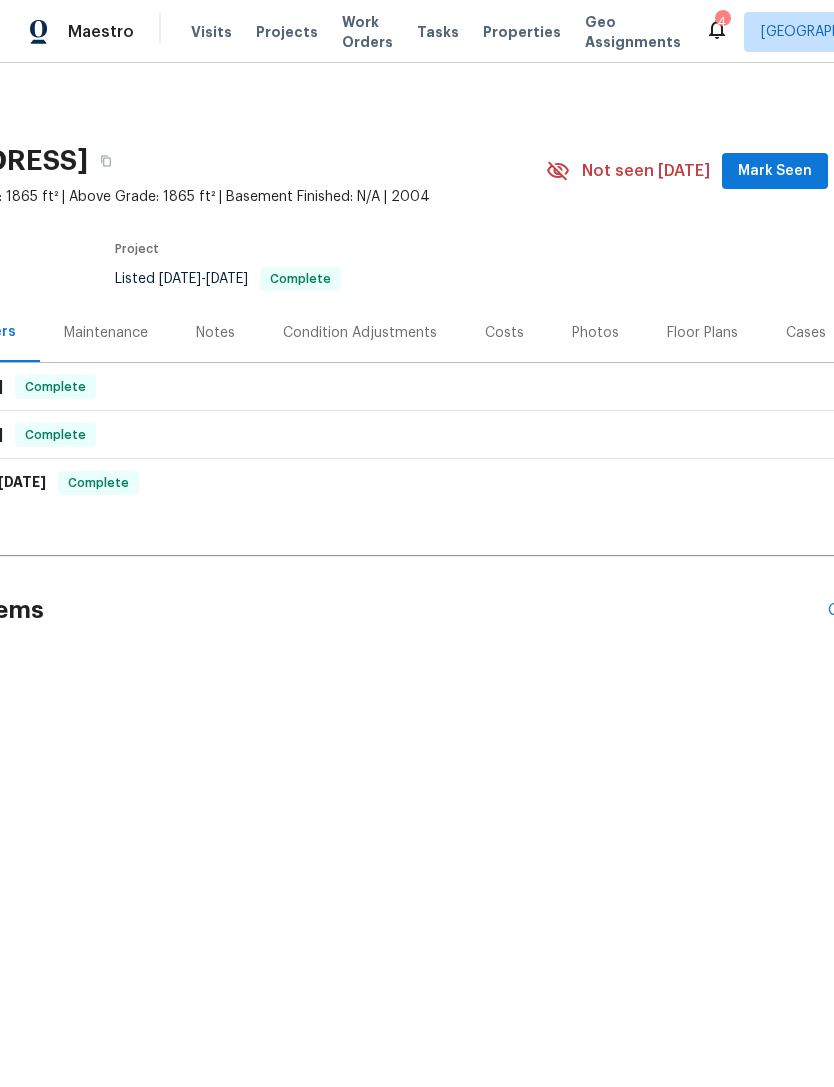 click on "Mark Seen" at bounding box center (775, 171) 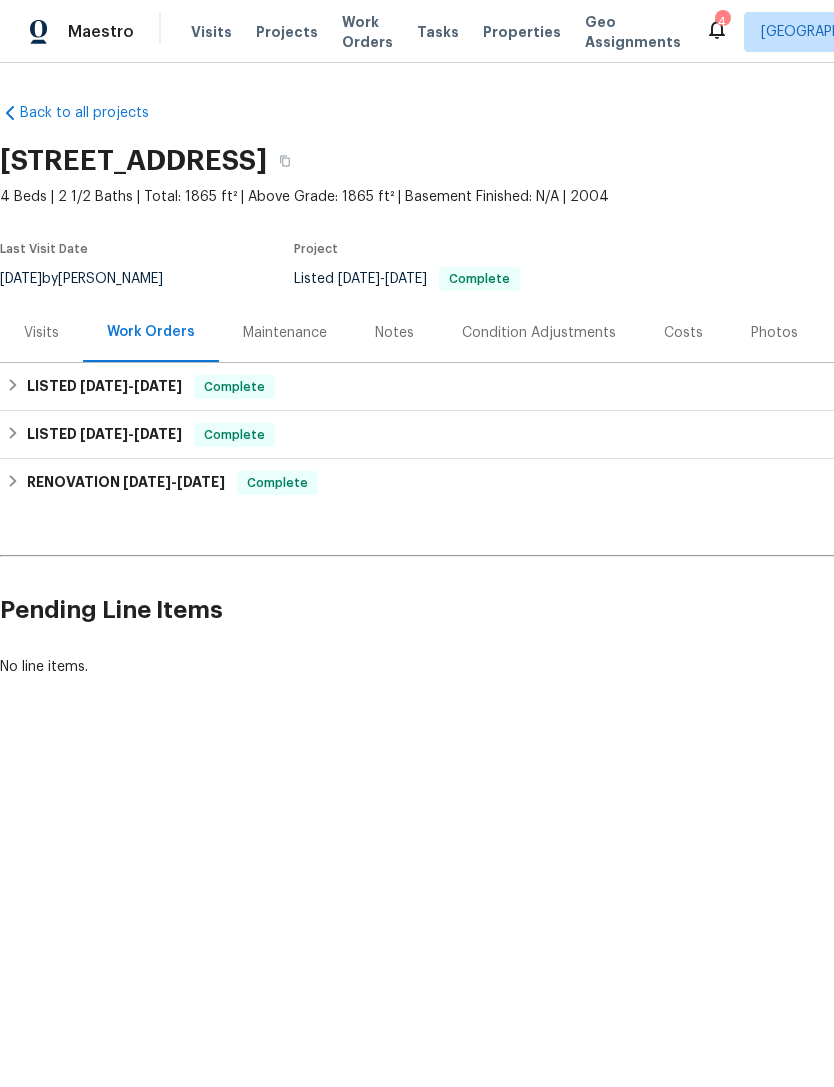 scroll, scrollTop: 0, scrollLeft: 0, axis: both 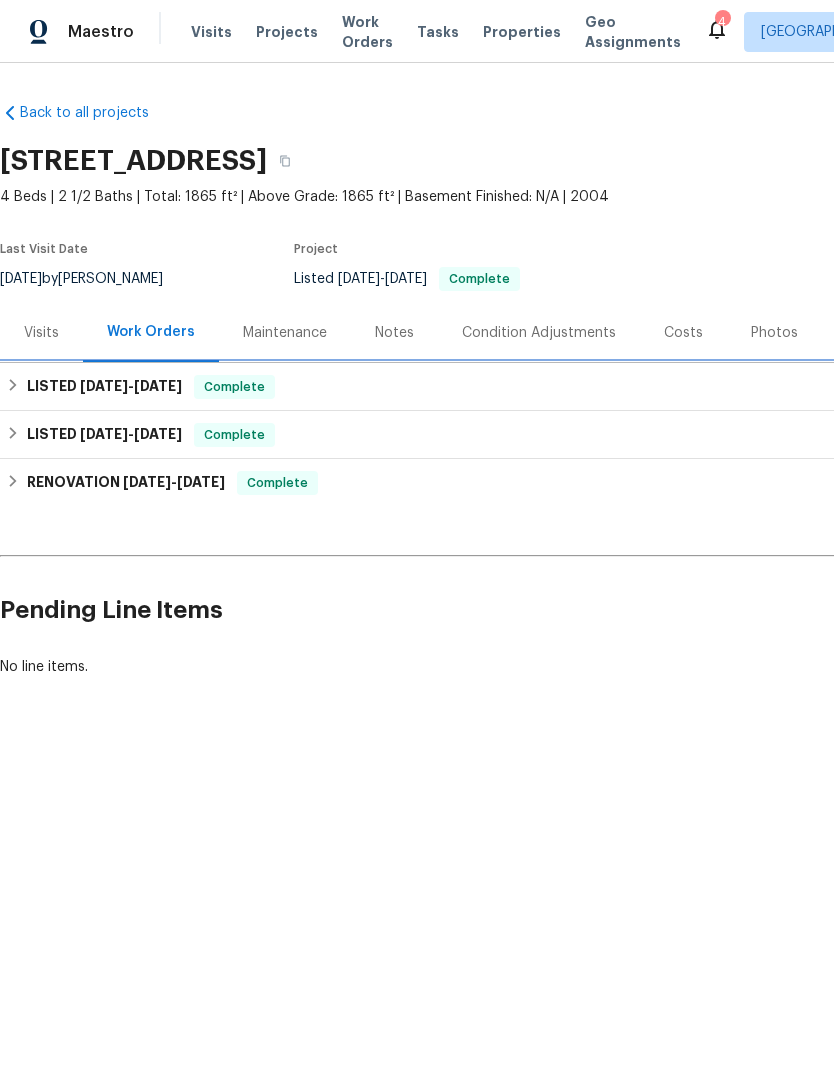 click on "LISTED   6/12/25  -  6/24/25" at bounding box center [104, 387] 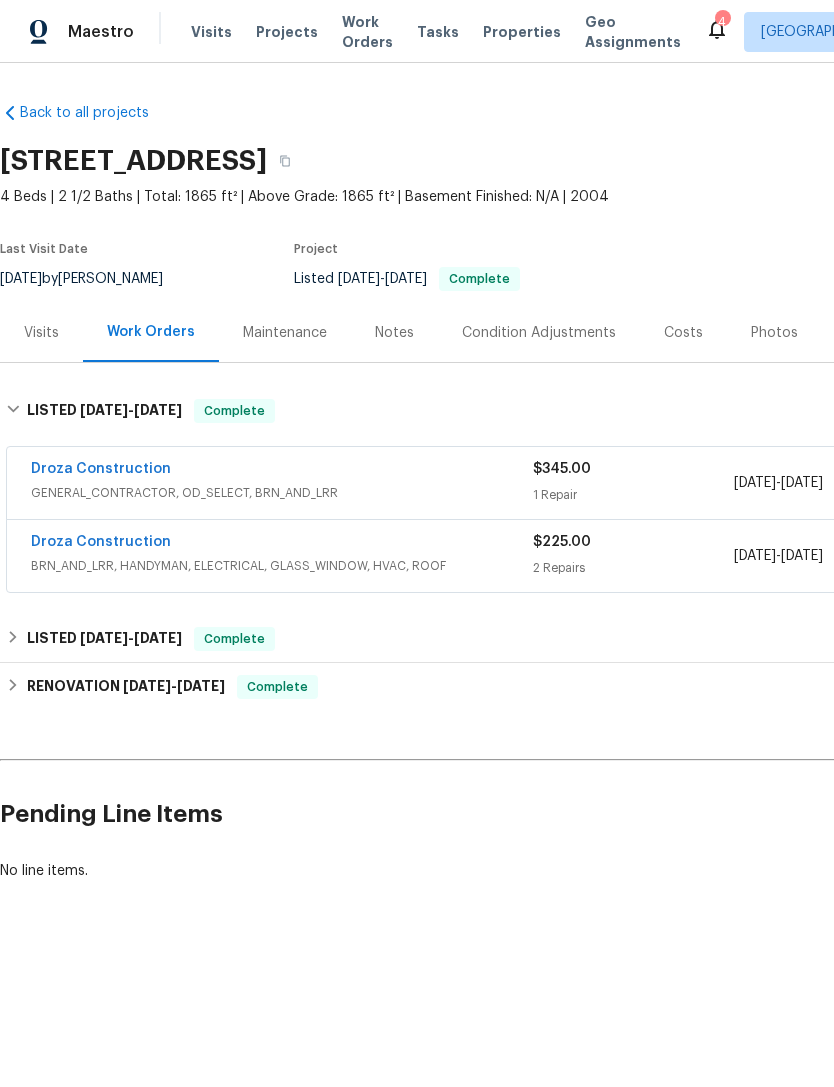 click on "GENERAL_CONTRACTOR, OD_SELECT, BRN_AND_LRR" at bounding box center [282, 493] 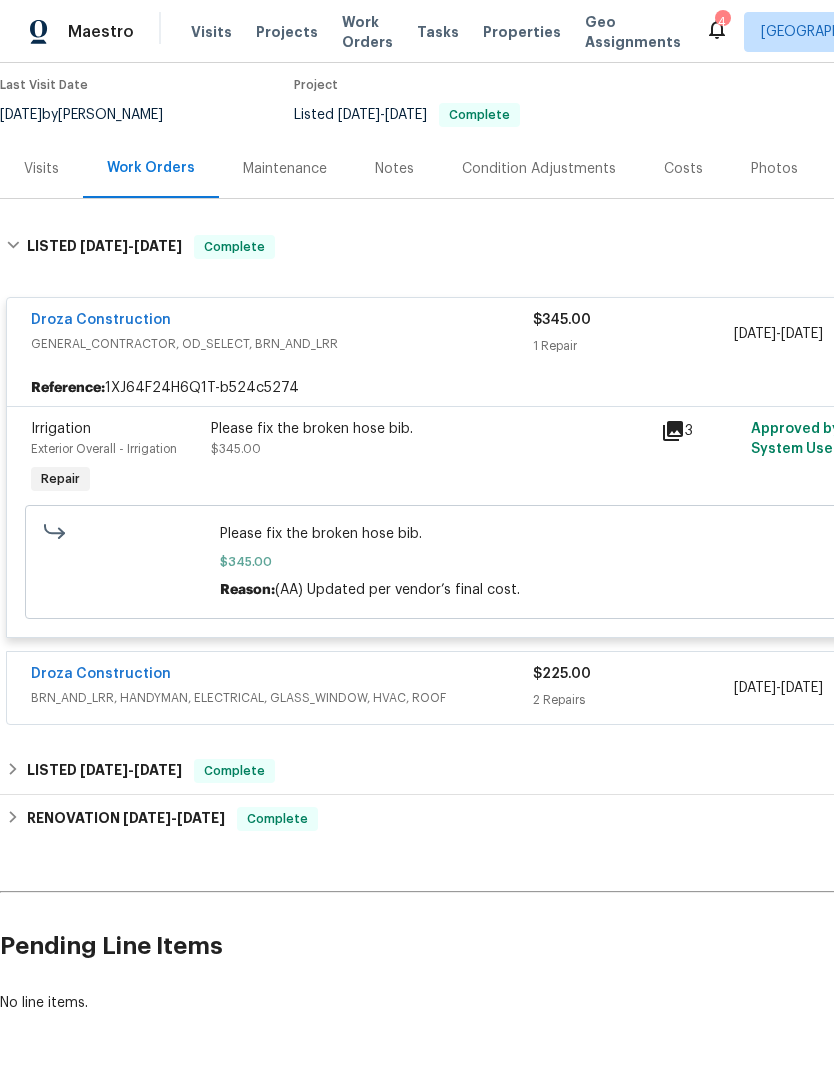 scroll, scrollTop: 163, scrollLeft: 0, axis: vertical 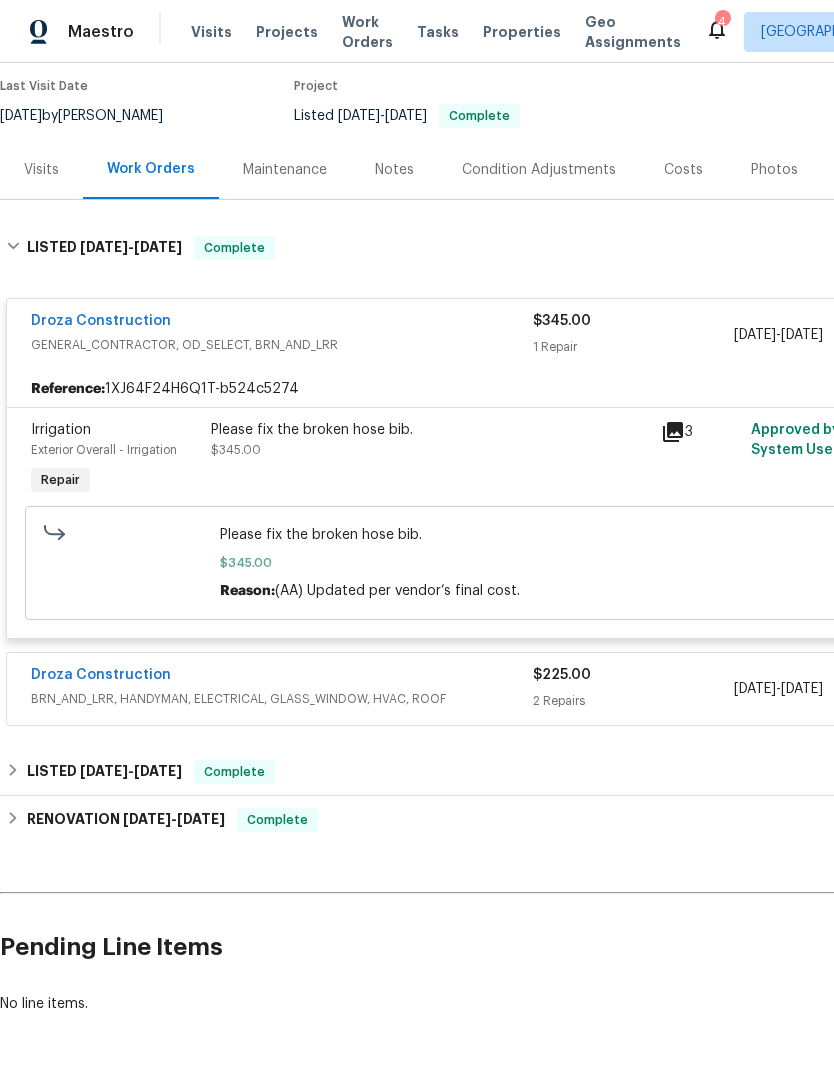 click on "Droza Construction" at bounding box center (282, 677) 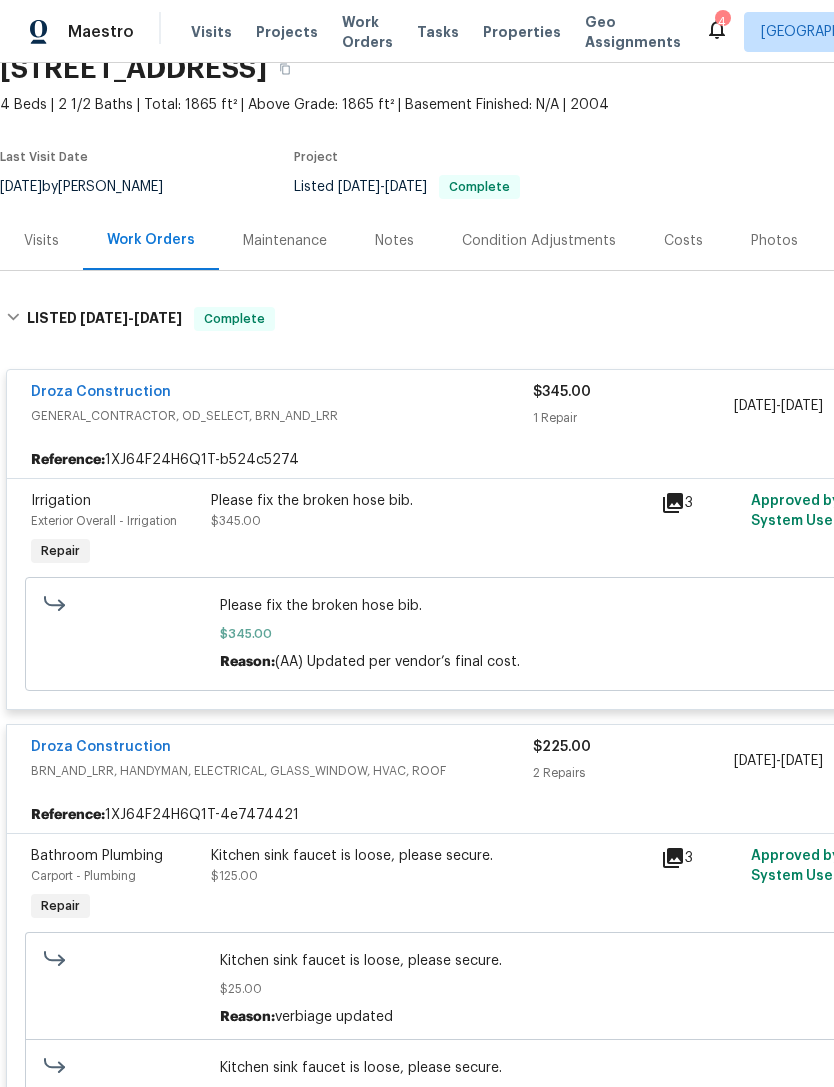 scroll, scrollTop: 92, scrollLeft: 0, axis: vertical 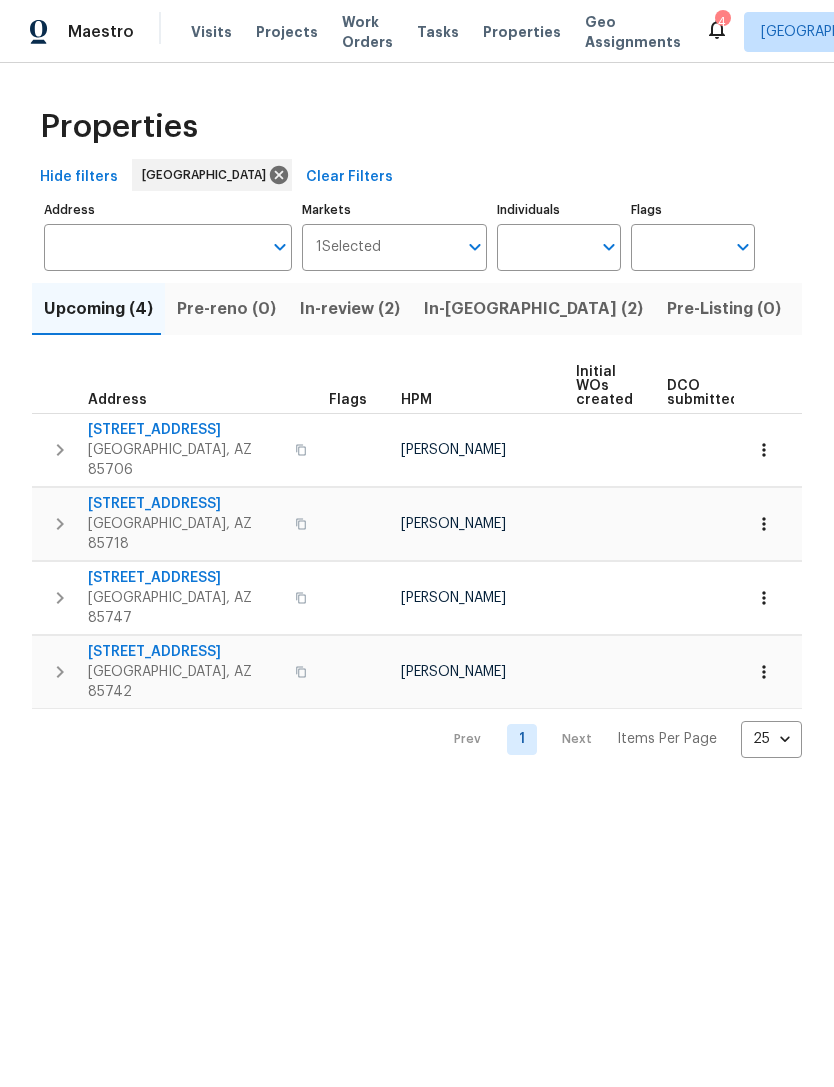click on "Resale (19)" at bounding box center (959, 309) 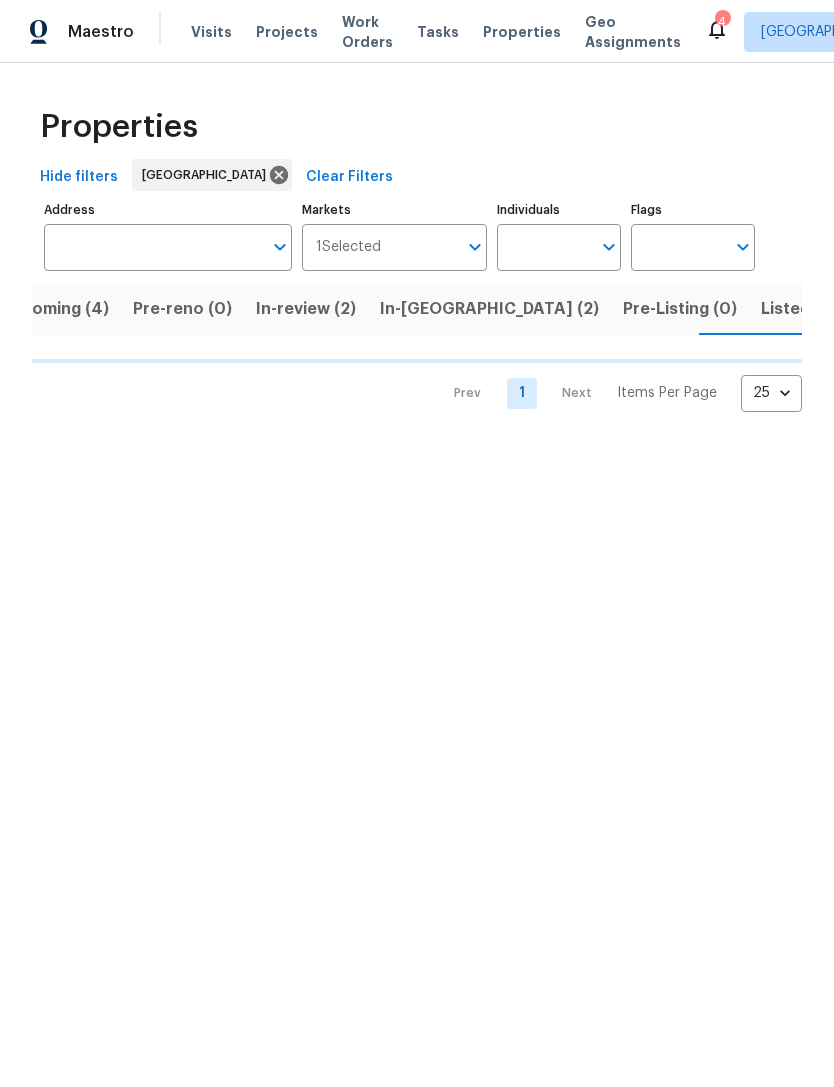 scroll, scrollTop: 0, scrollLeft: 47, axis: horizontal 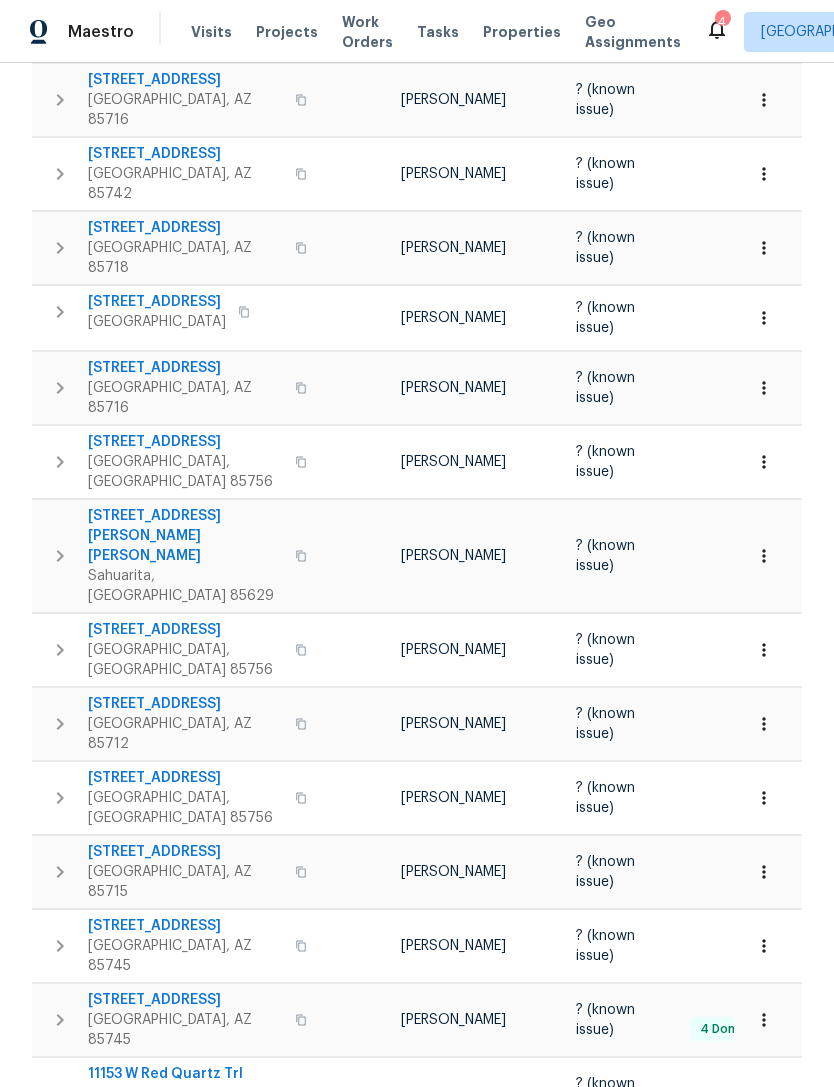 click 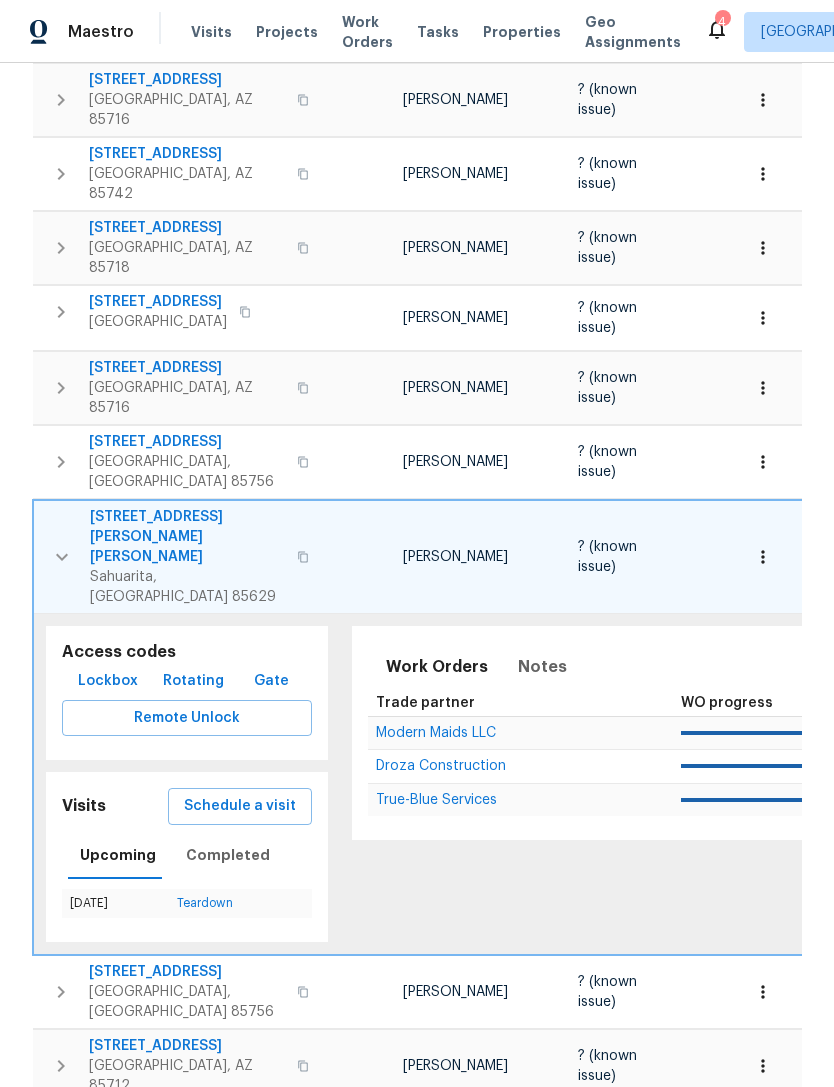 click on "Schedule a visit" at bounding box center (240, 806) 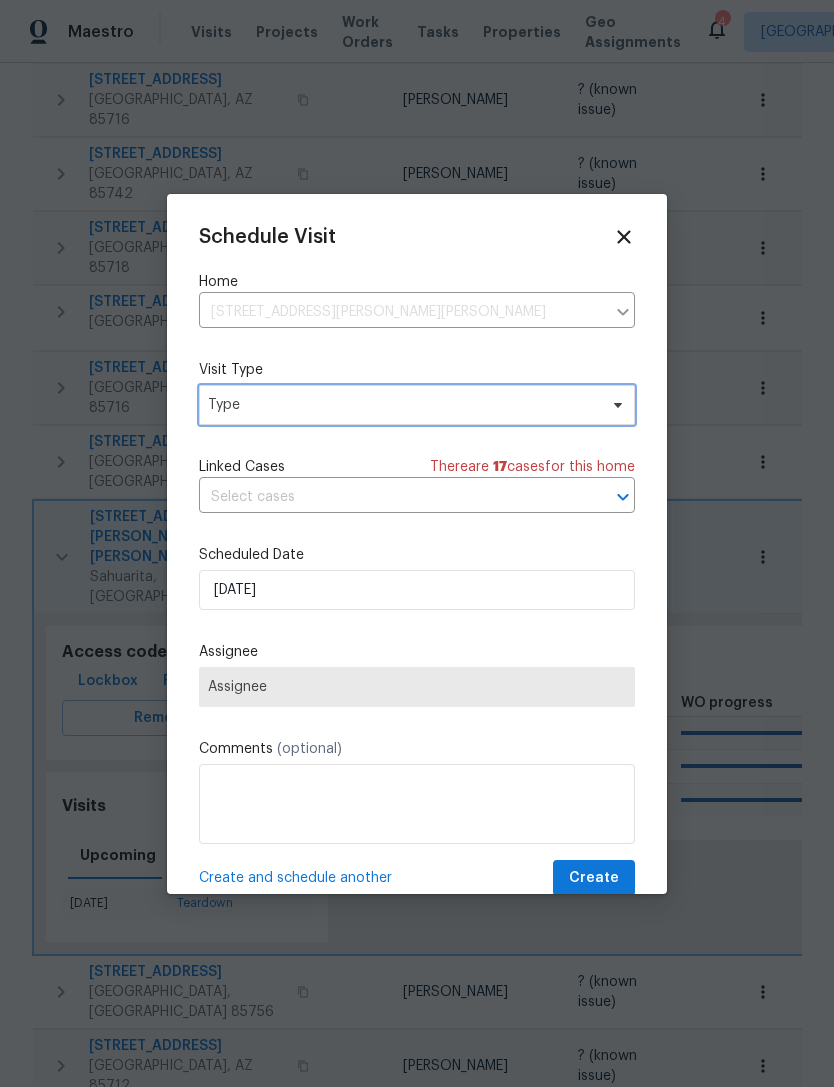 click on "Type" at bounding box center (402, 405) 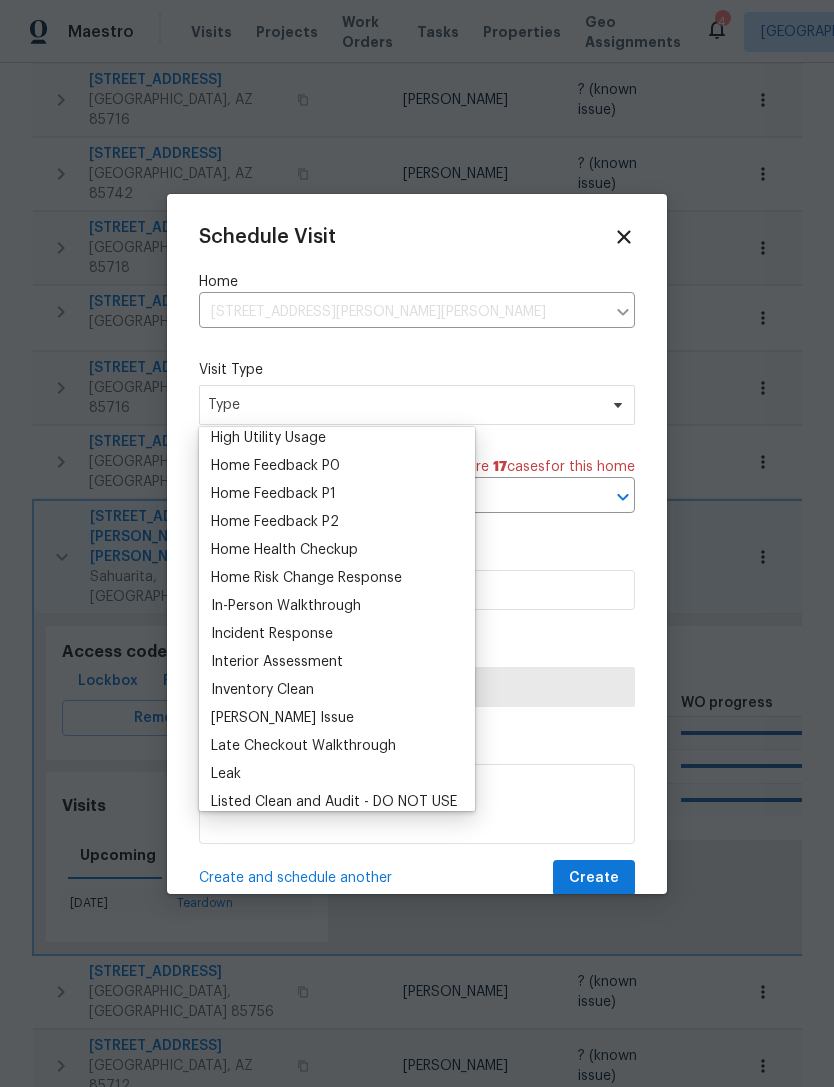 scroll, scrollTop: 596, scrollLeft: 0, axis: vertical 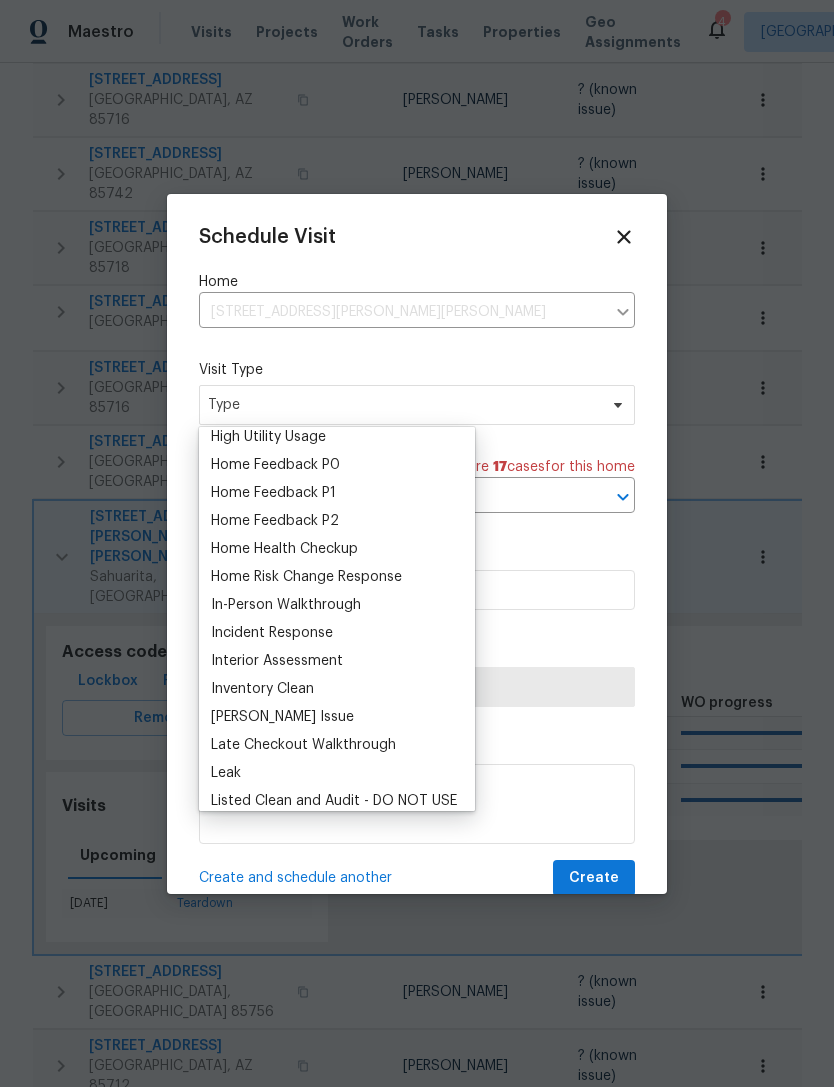 click on "Home Health Checkup" at bounding box center (284, 549) 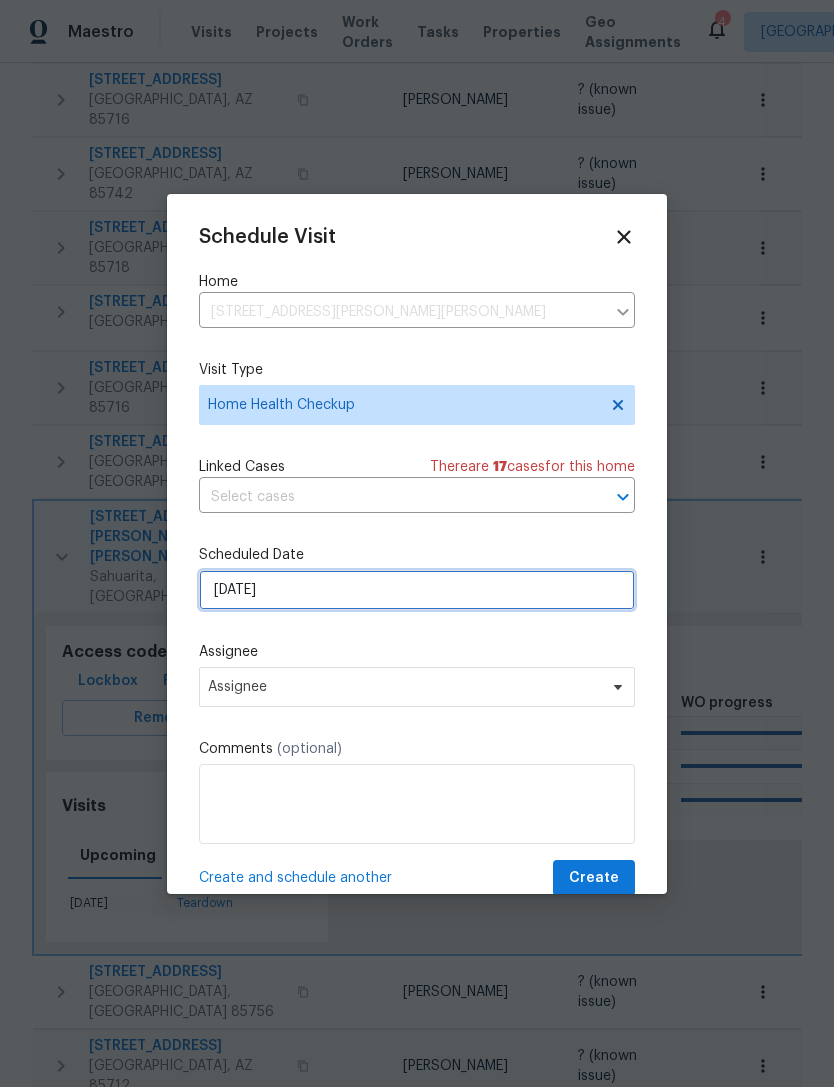 click on "7/15/2025" at bounding box center (417, 590) 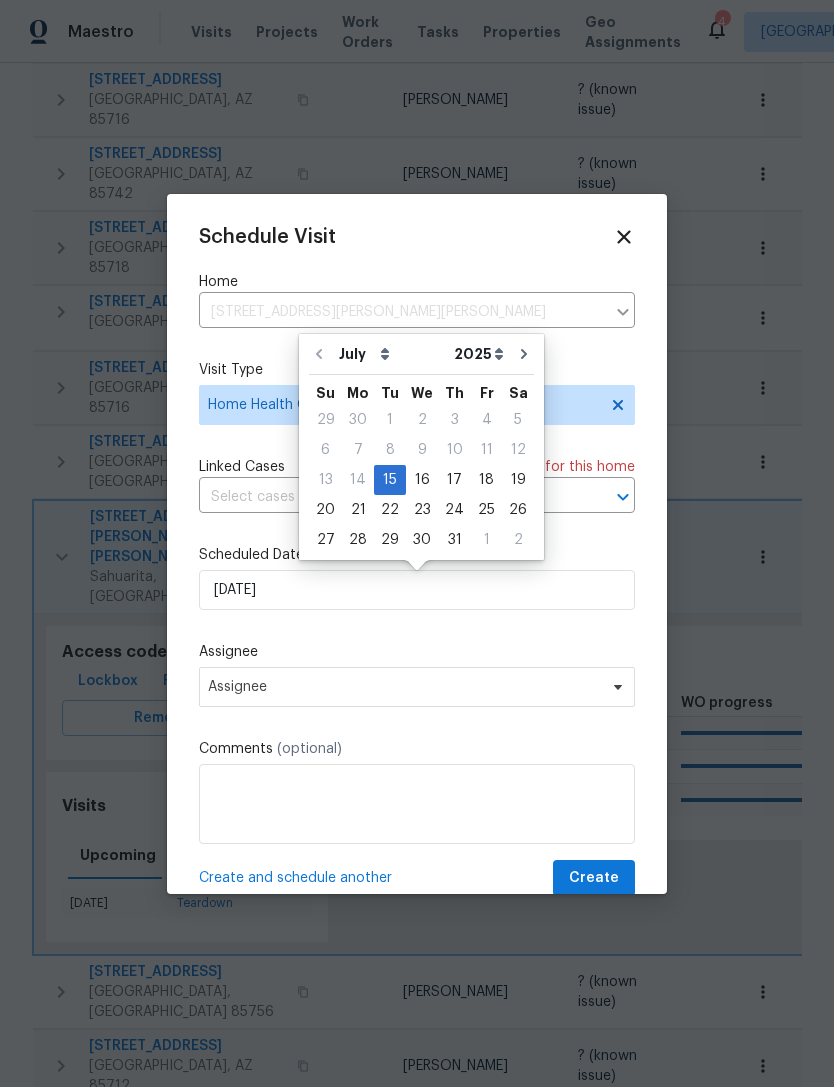 click on "Assignee" at bounding box center (417, 652) 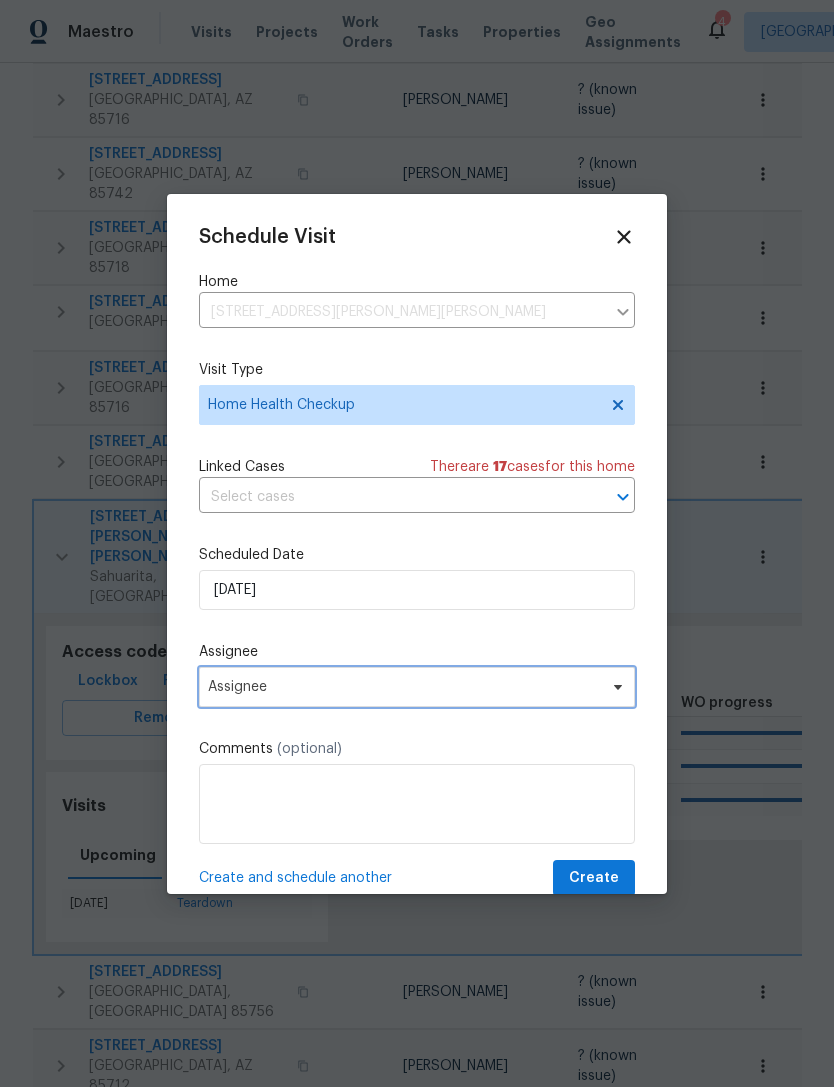 click on "Assignee" at bounding box center (404, 687) 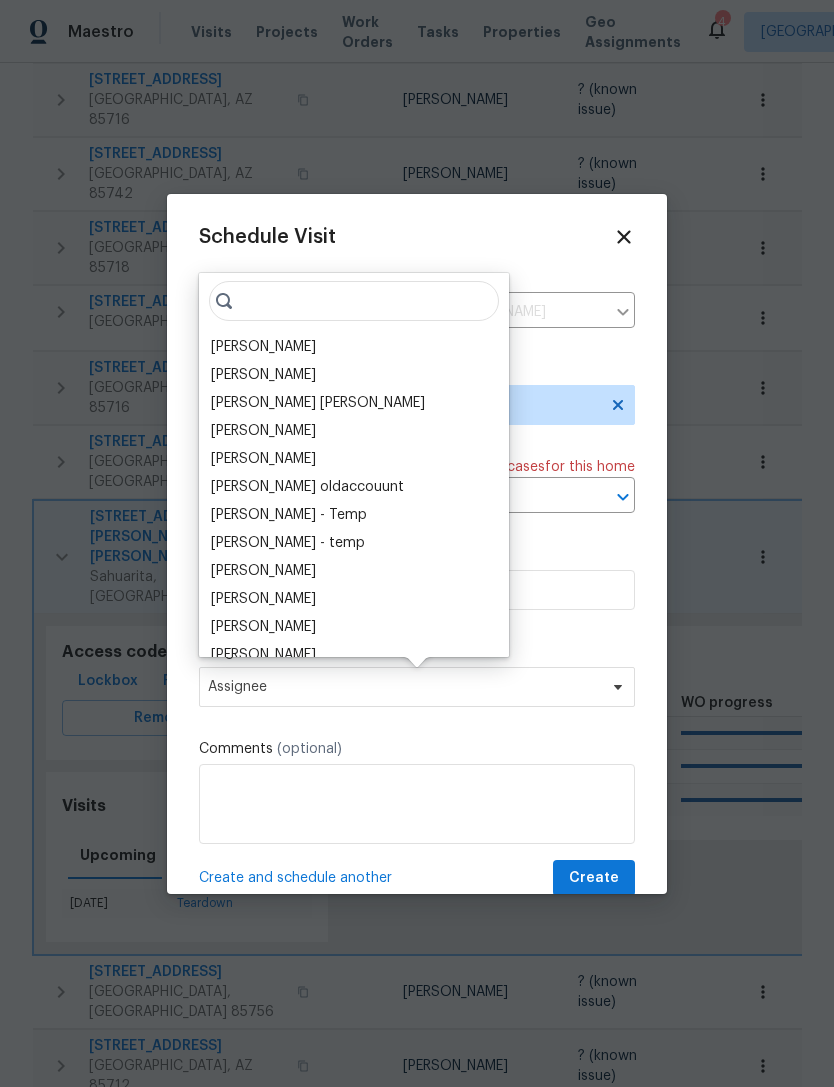 click on "[PERSON_NAME]" at bounding box center (263, 347) 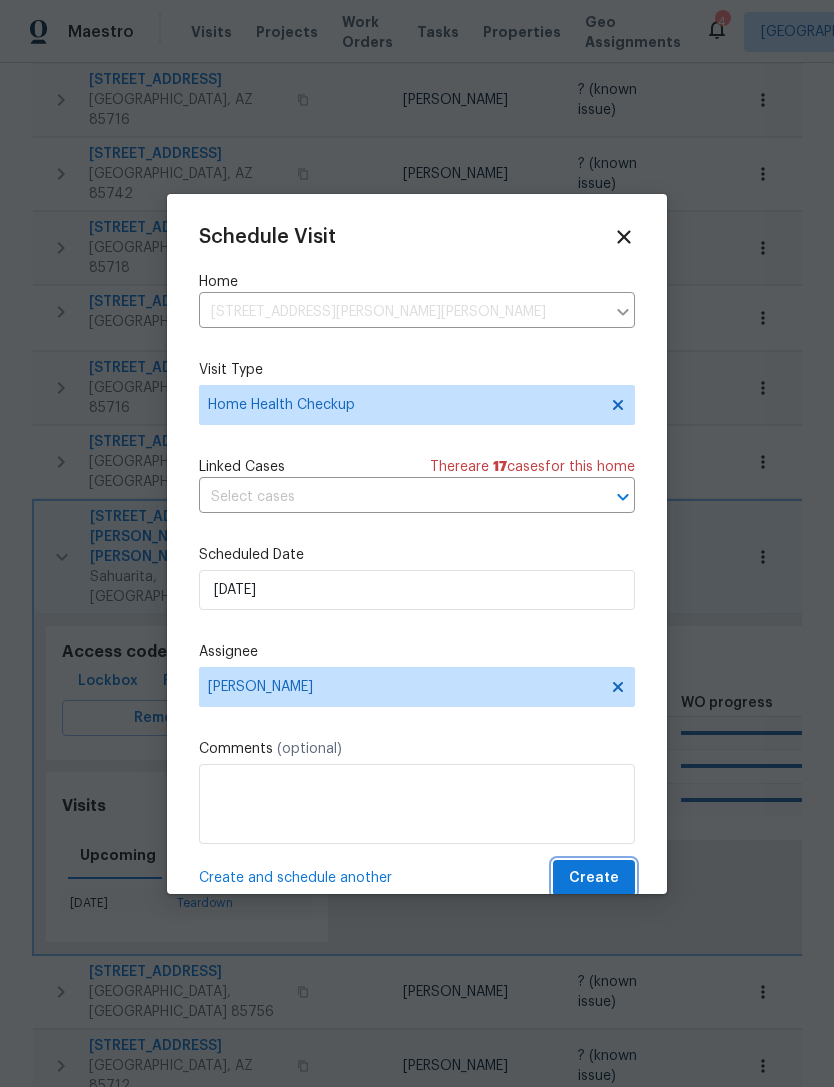 click on "Create" at bounding box center (594, 878) 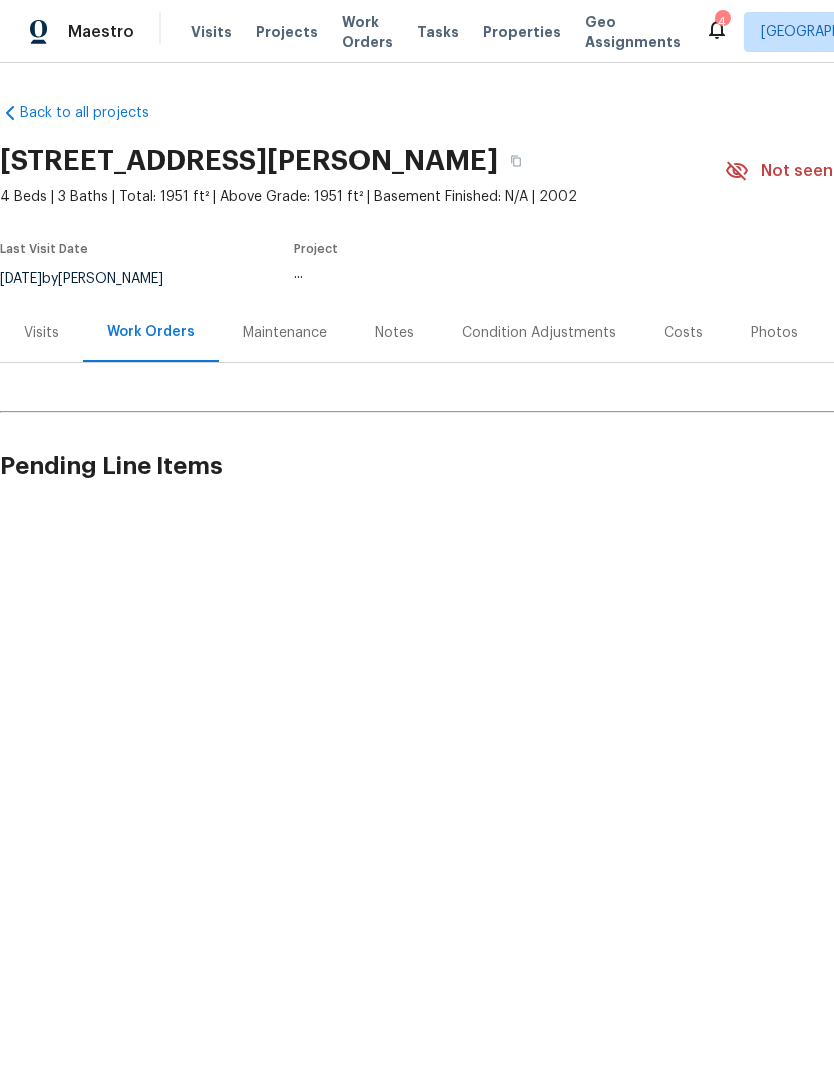 scroll, scrollTop: 0, scrollLeft: 0, axis: both 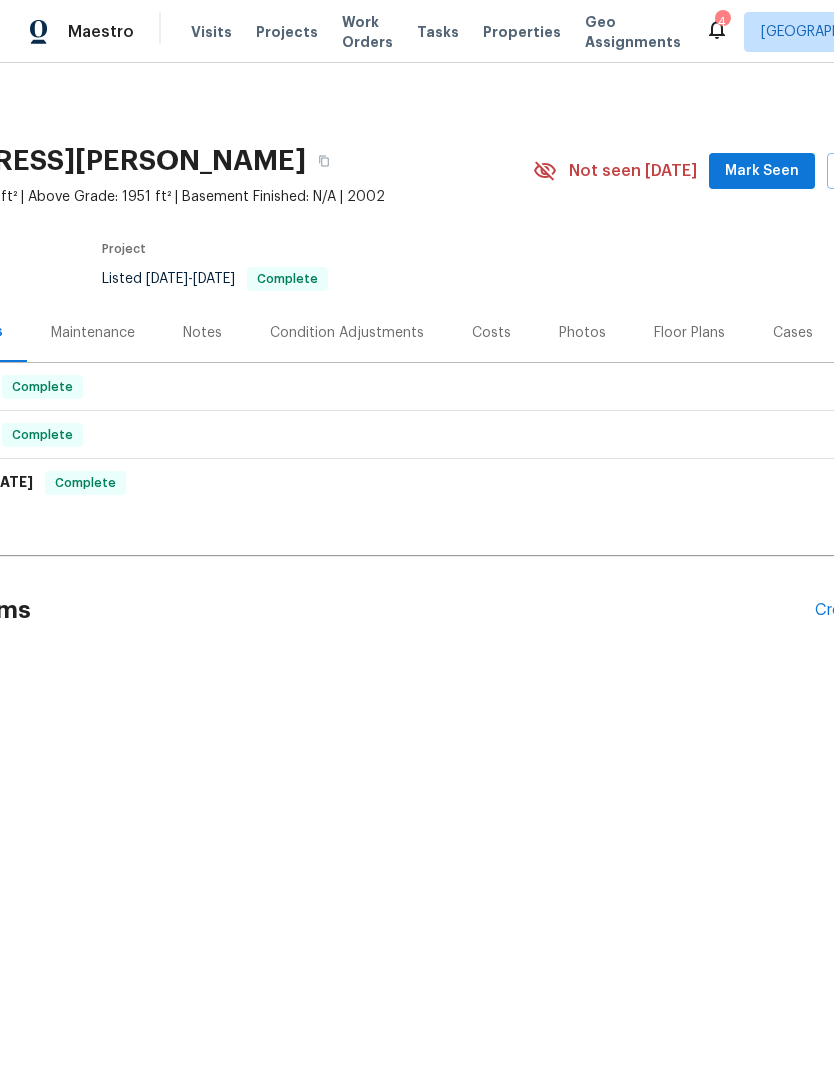 click on "Mark Seen" at bounding box center (762, 171) 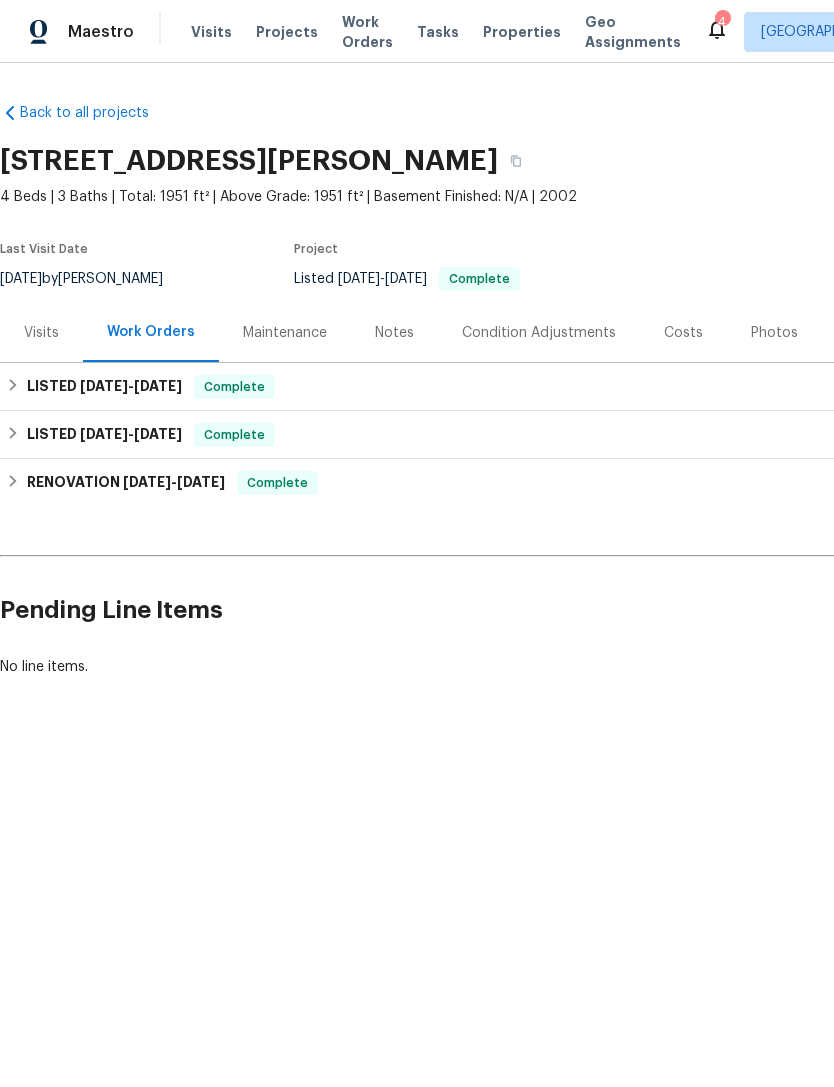 scroll, scrollTop: 0, scrollLeft: 0, axis: both 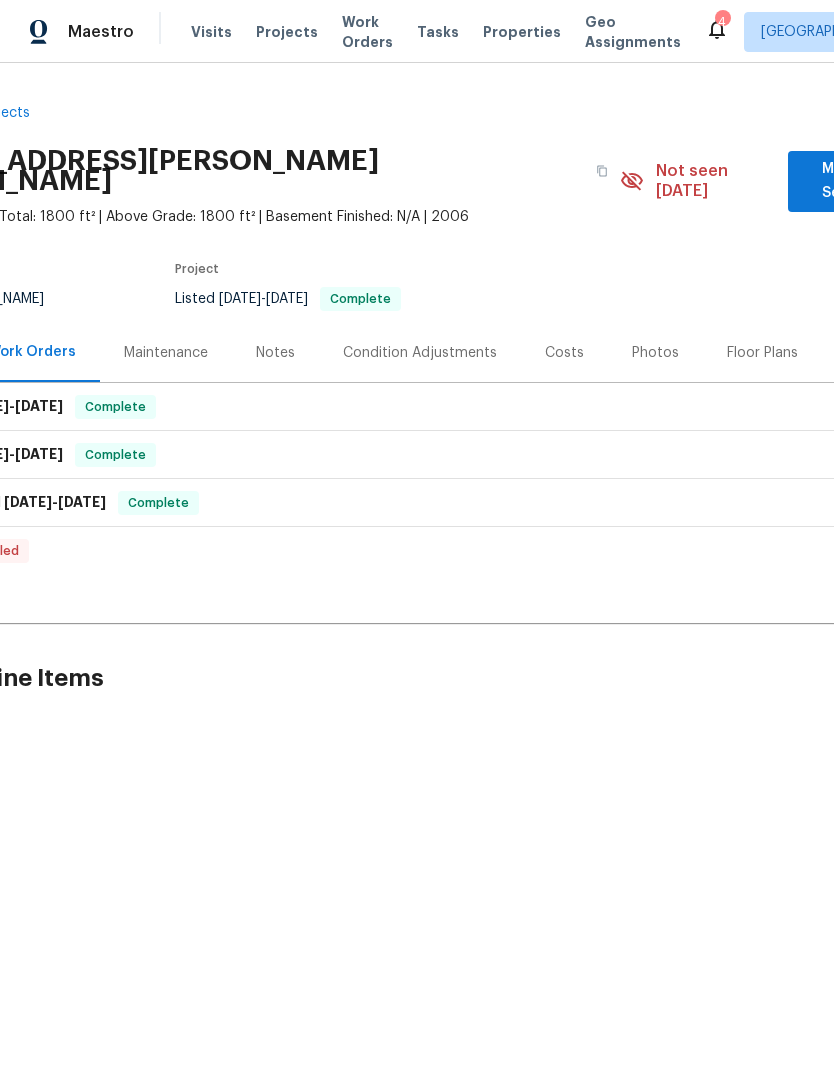 click on "Mark Seen" at bounding box center (839, 181) 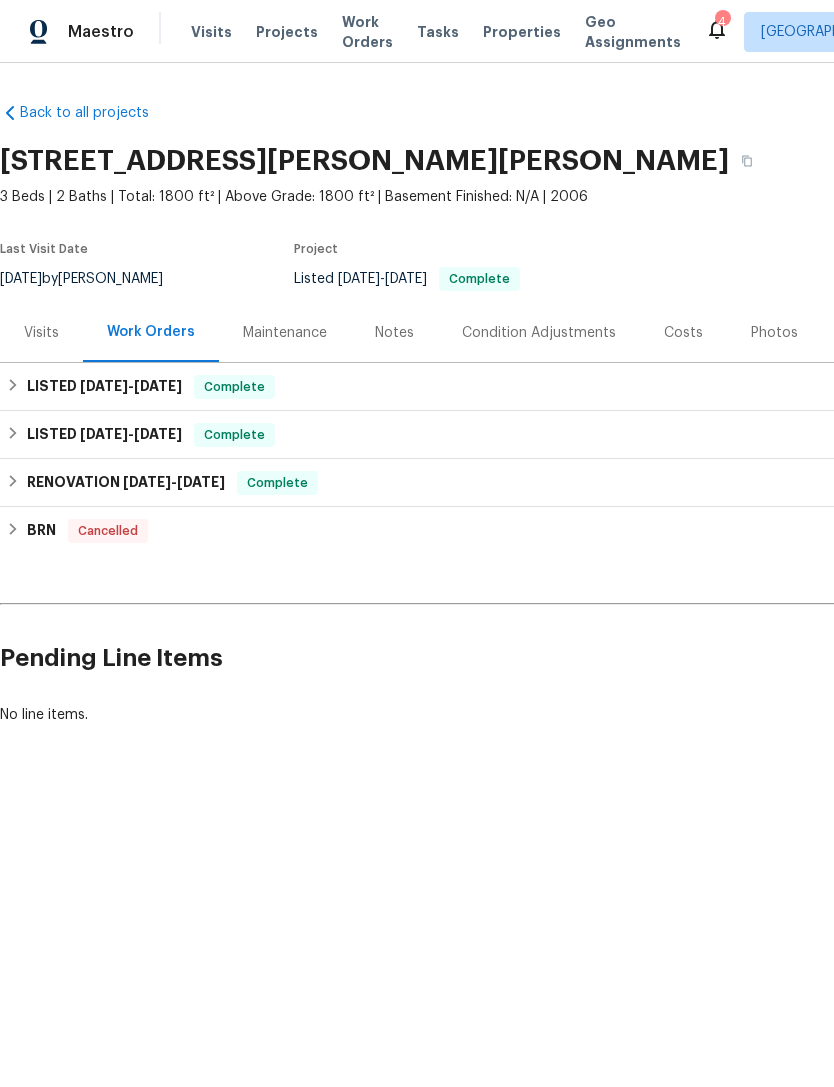 scroll, scrollTop: 0, scrollLeft: 0, axis: both 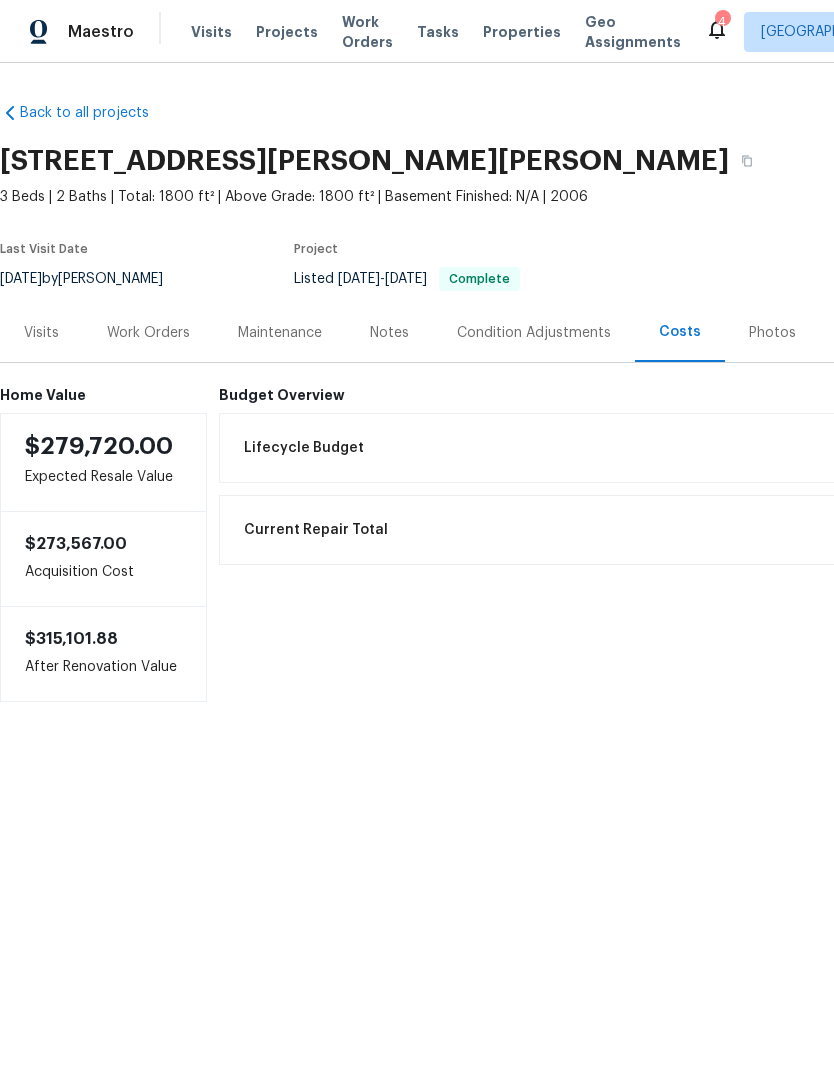 click on "Visits" at bounding box center [211, 32] 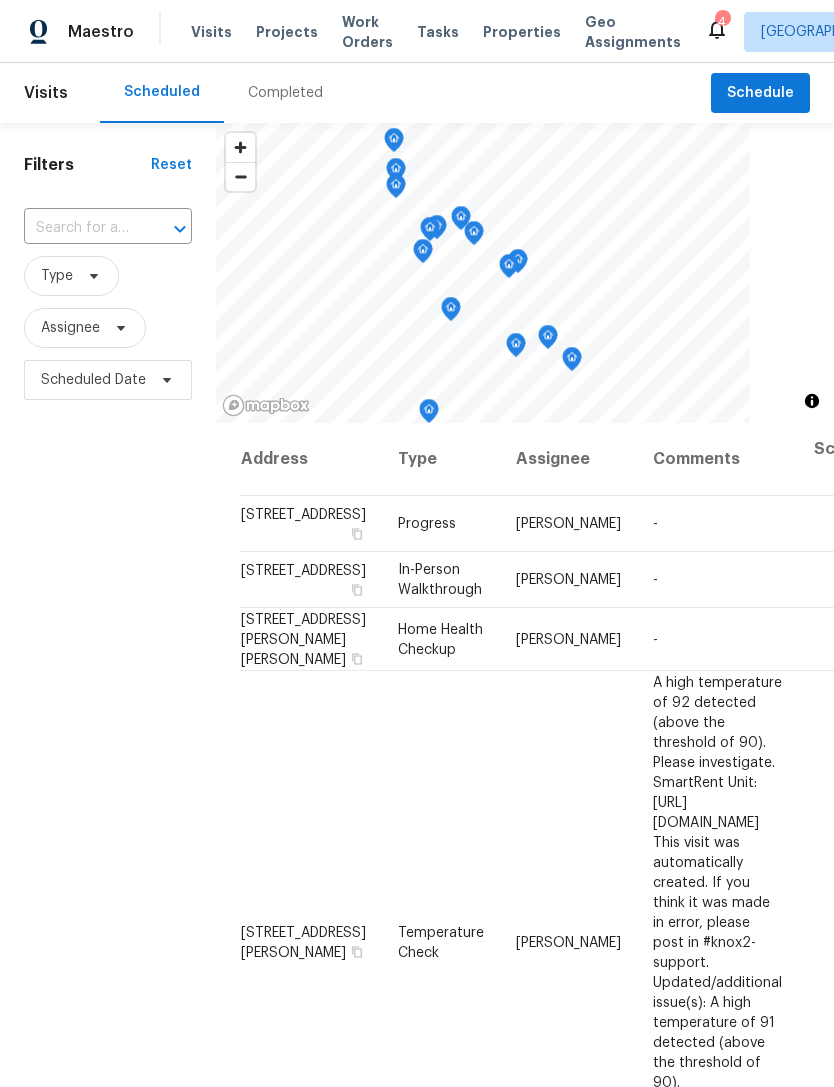 click on "Completed" at bounding box center [285, 93] 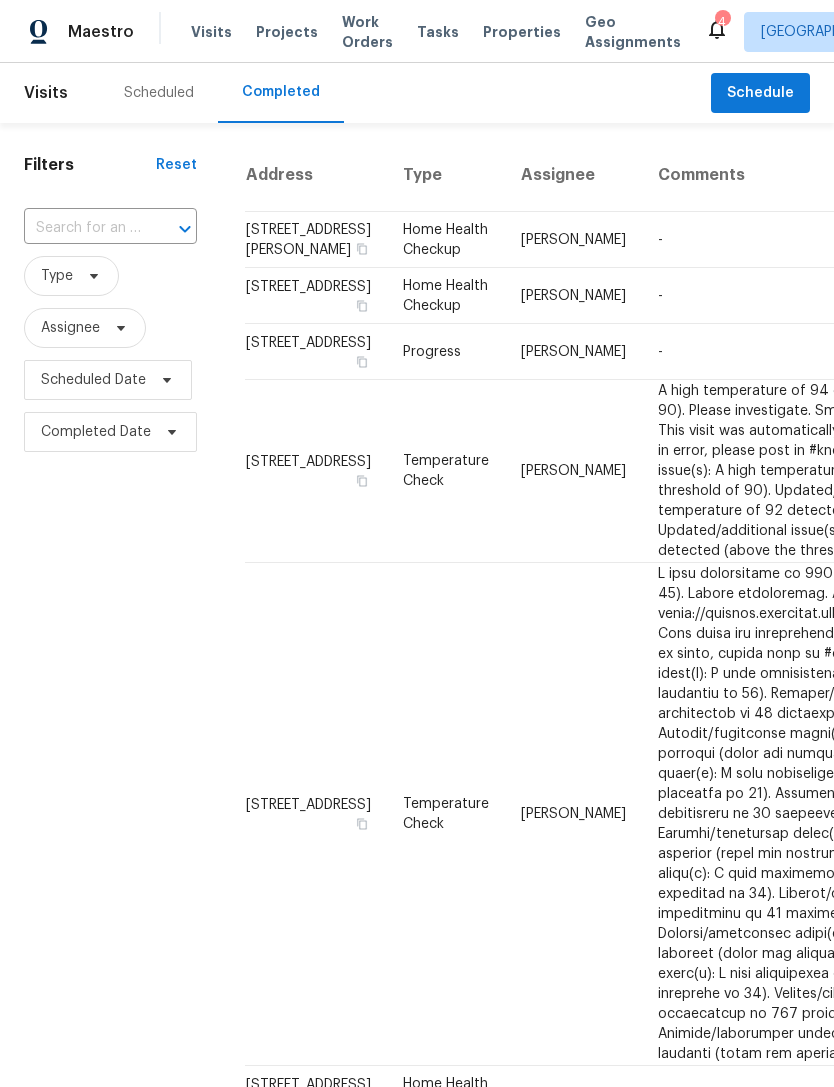 scroll, scrollTop: 0, scrollLeft: 0, axis: both 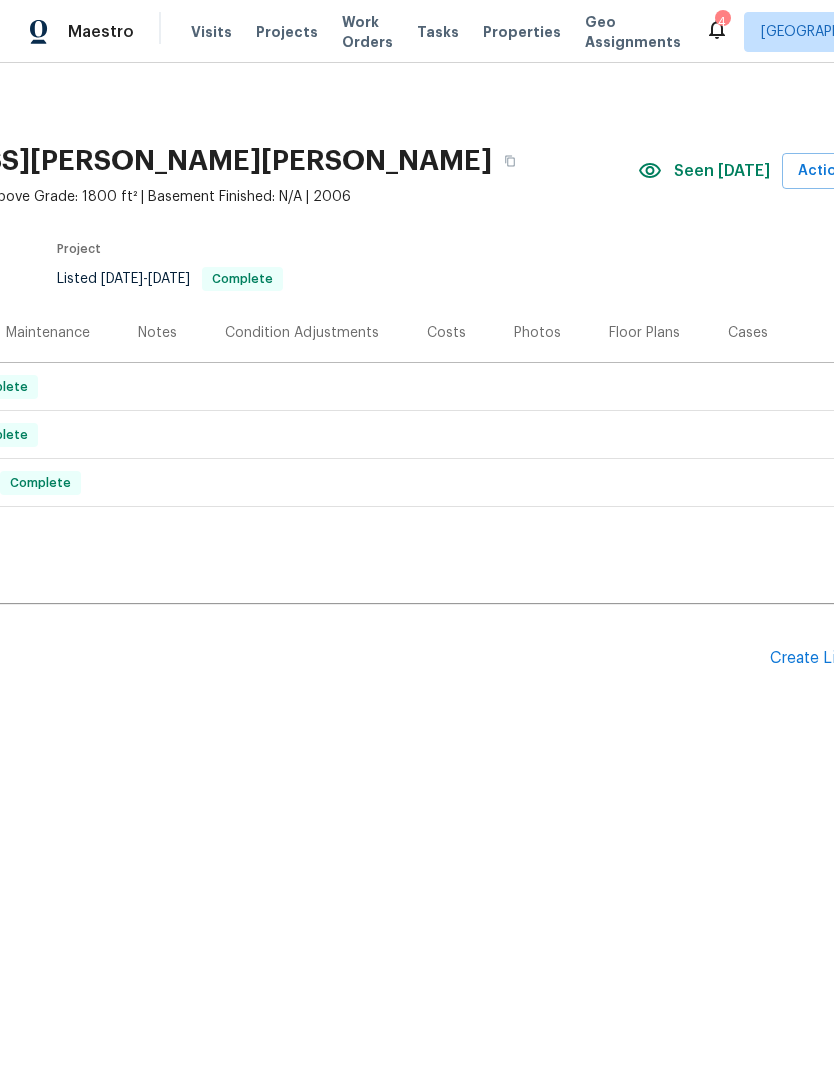 click on "Costs" at bounding box center (446, 333) 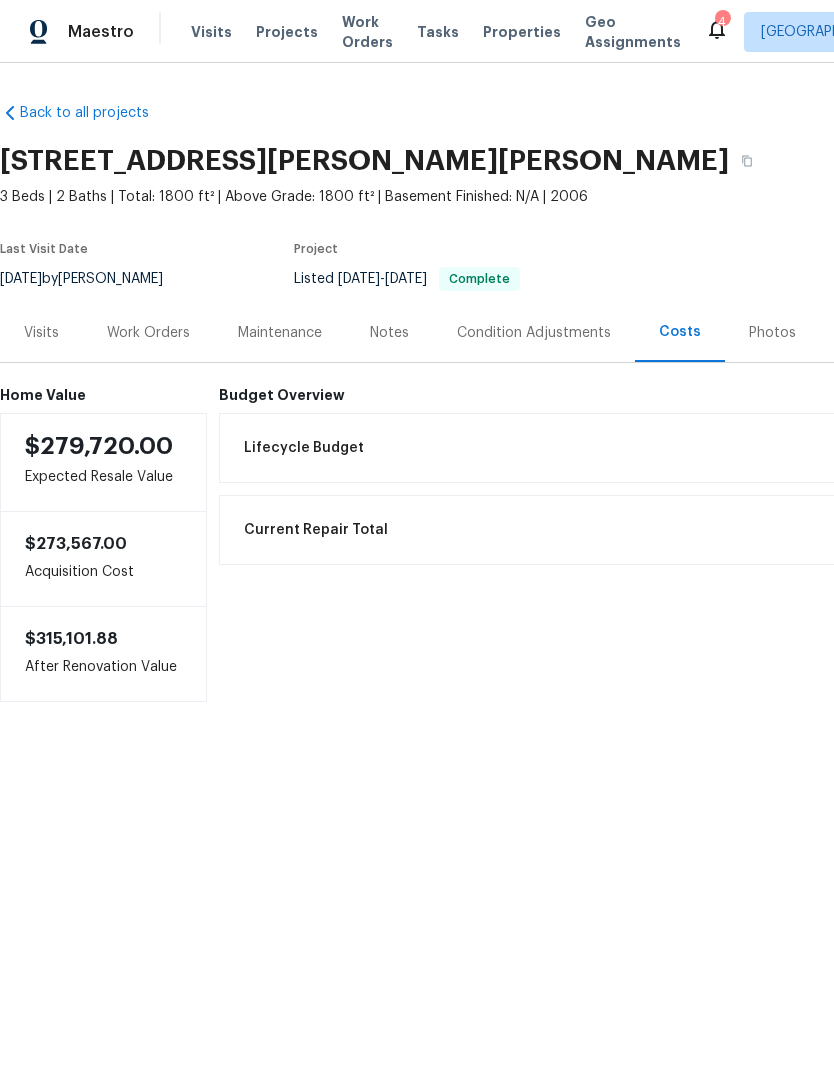 scroll, scrollTop: 0, scrollLeft: 0, axis: both 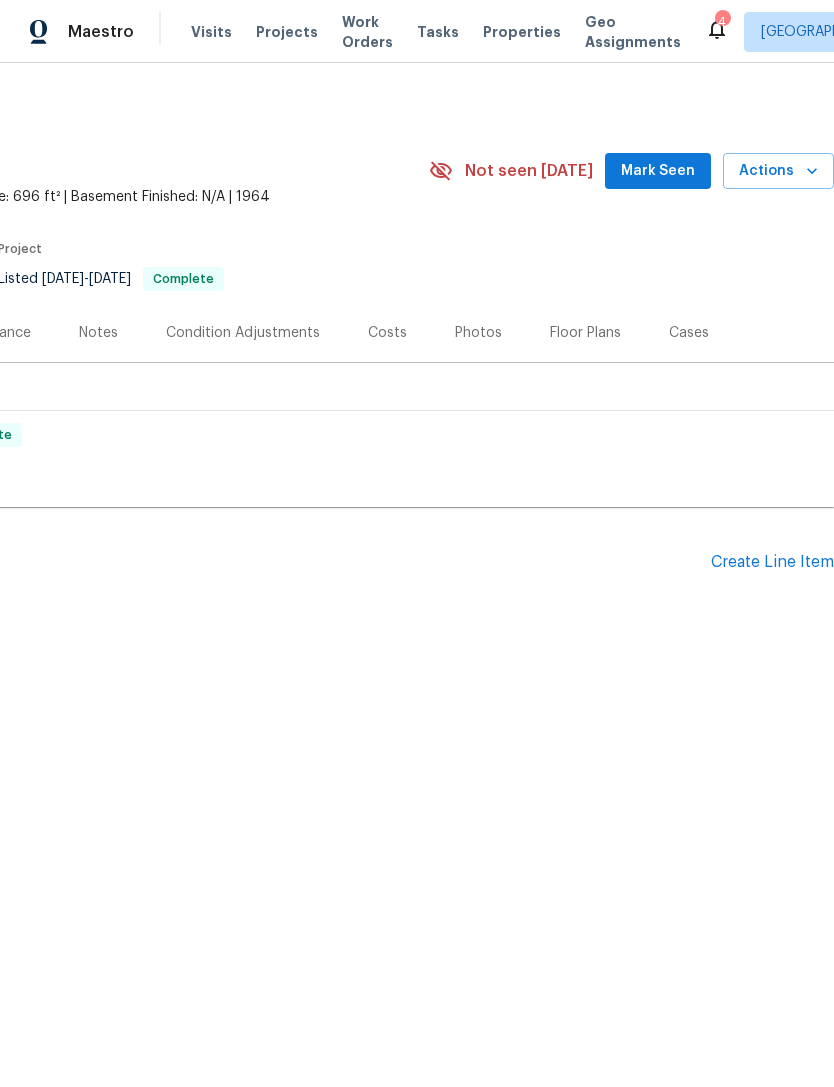 click on "Mark Seen" at bounding box center [658, 171] 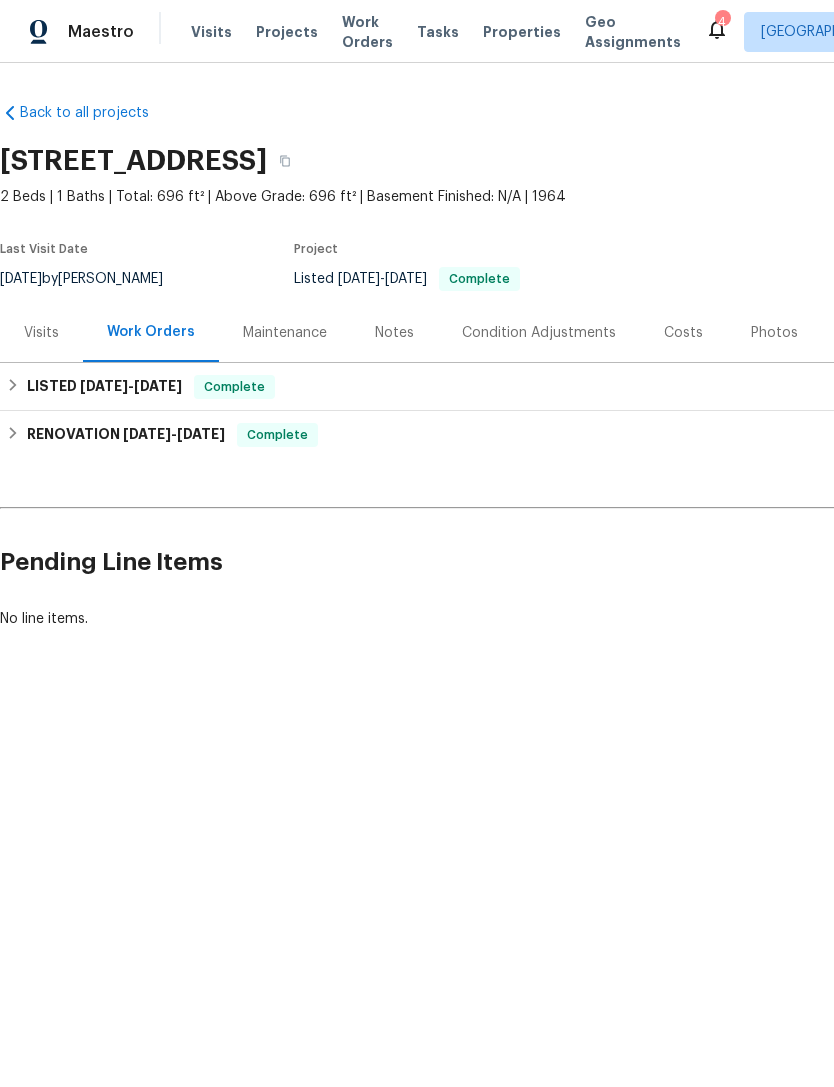scroll, scrollTop: 0, scrollLeft: 0, axis: both 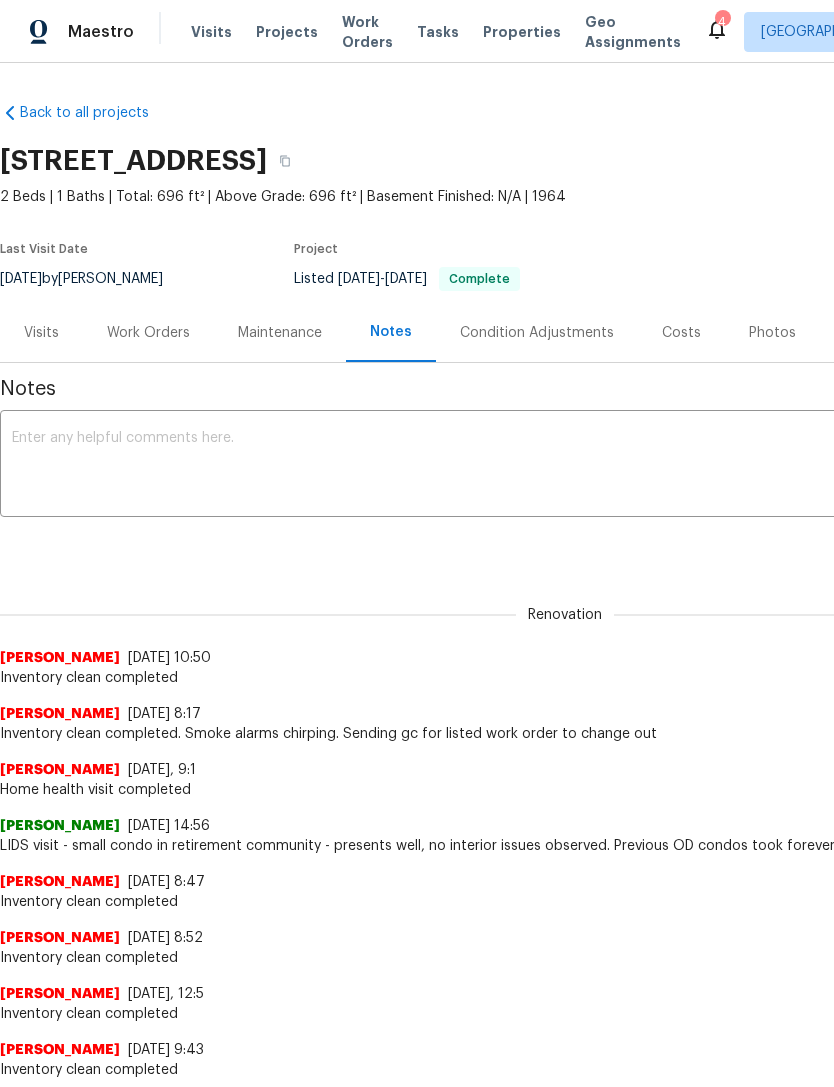 click at bounding box center (565, 466) 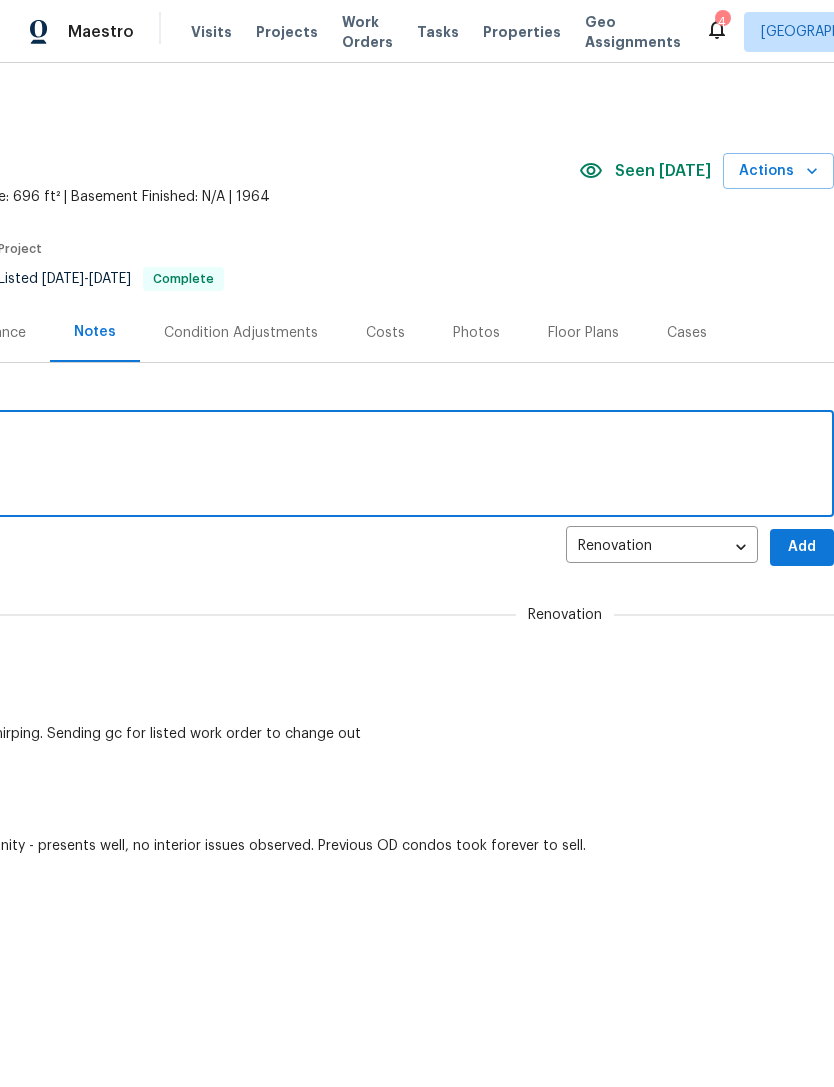 scroll, scrollTop: 0, scrollLeft: 296, axis: horizontal 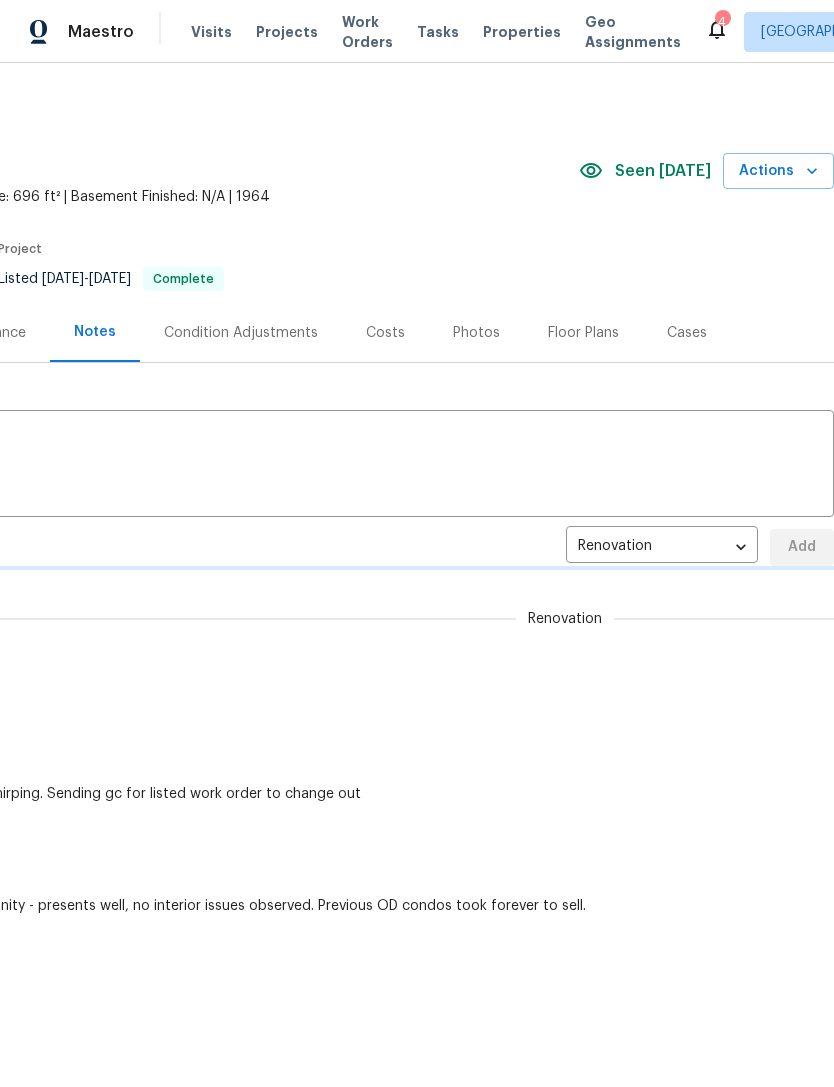 type 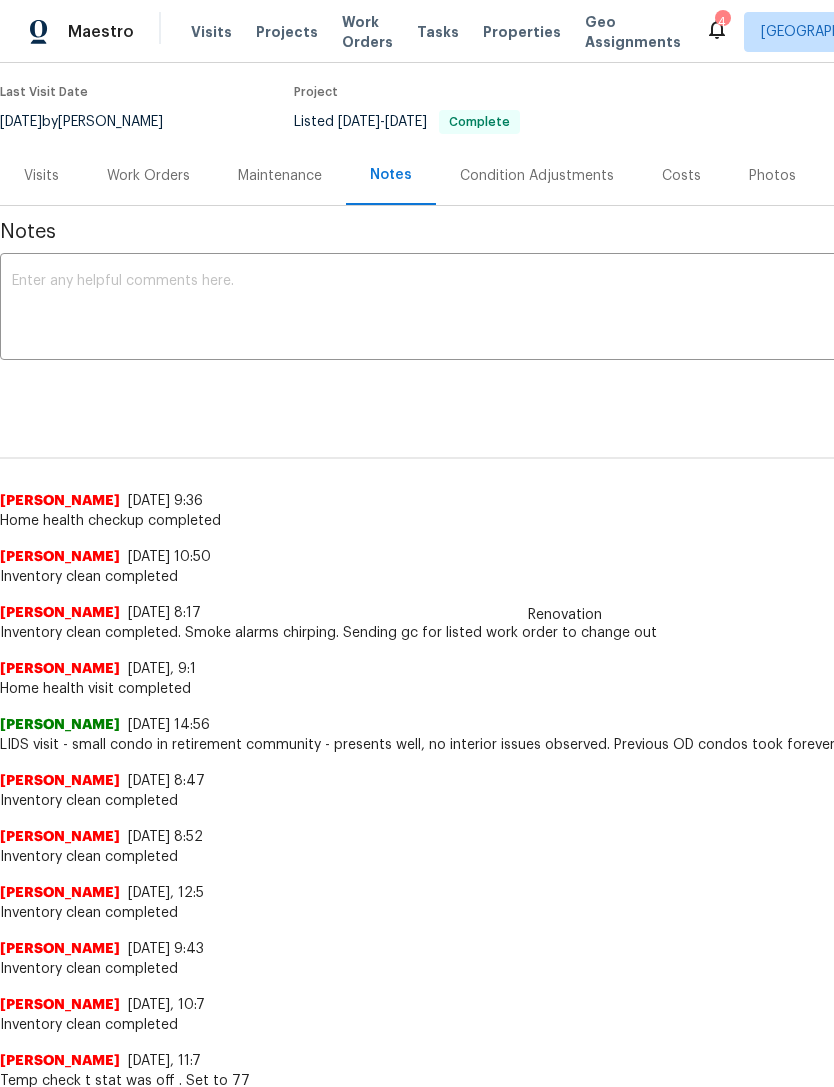 scroll, scrollTop: 158, scrollLeft: 0, axis: vertical 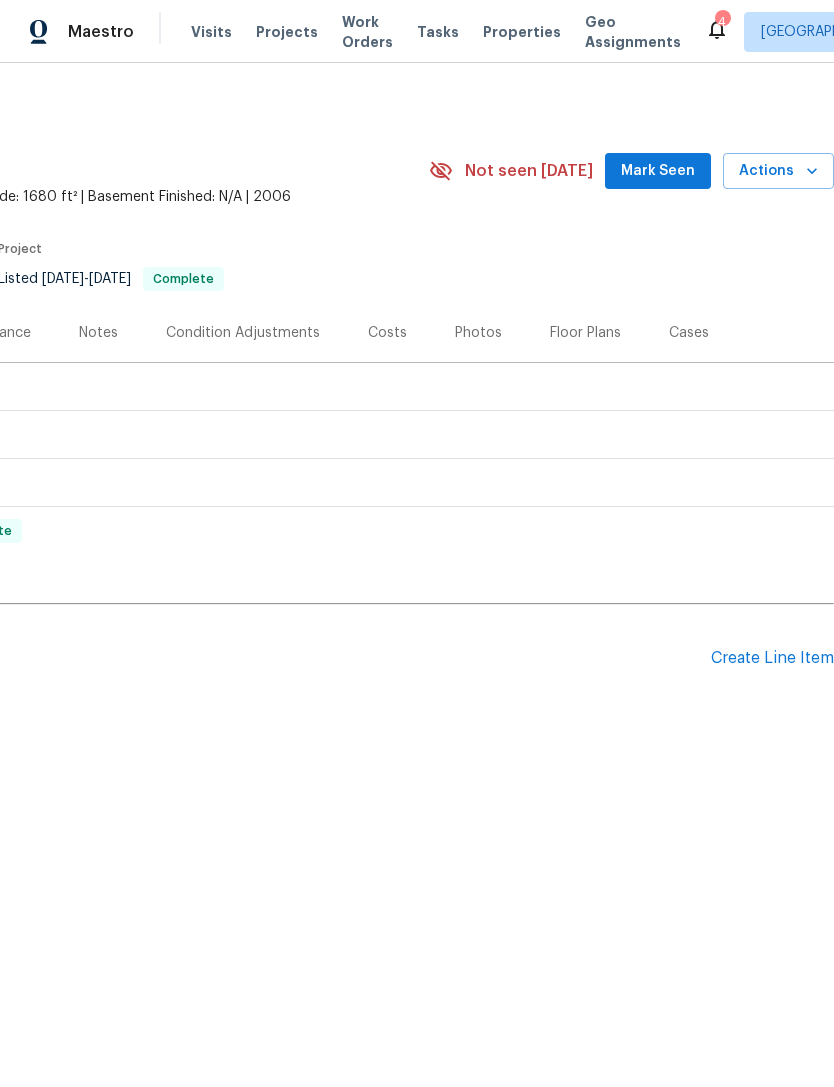 click on "Mark Seen" at bounding box center [658, 171] 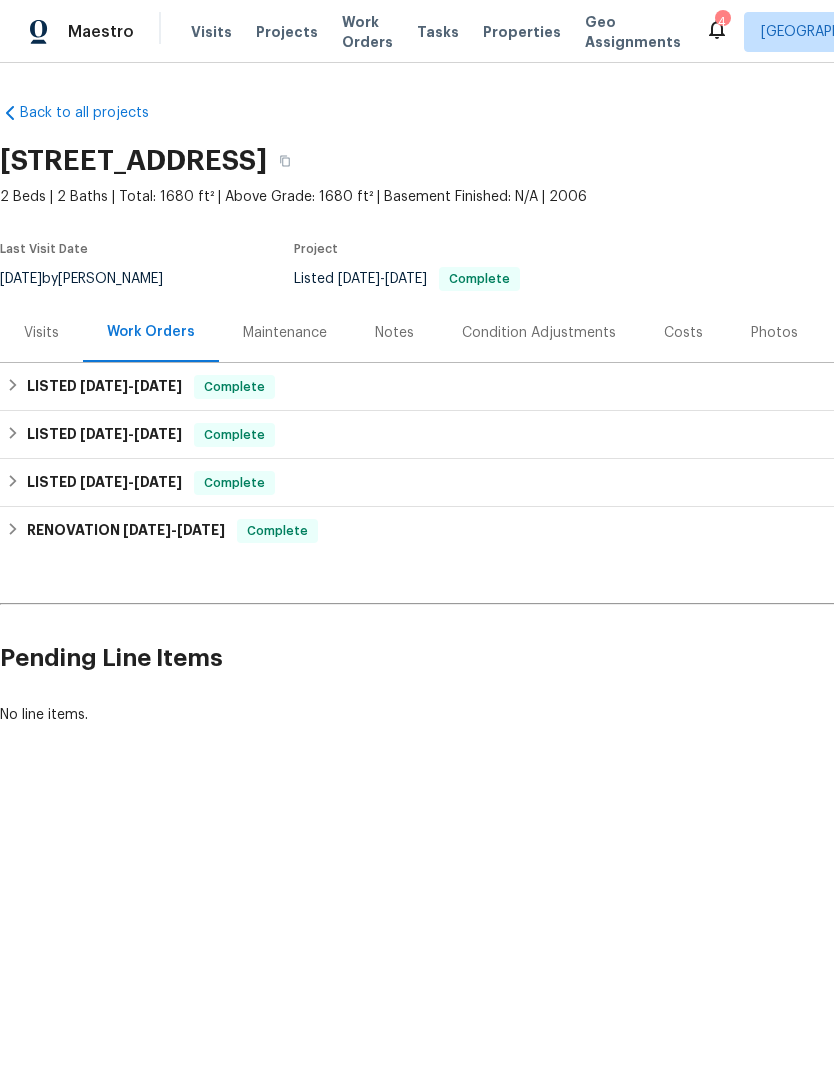 scroll, scrollTop: 0, scrollLeft: 0, axis: both 